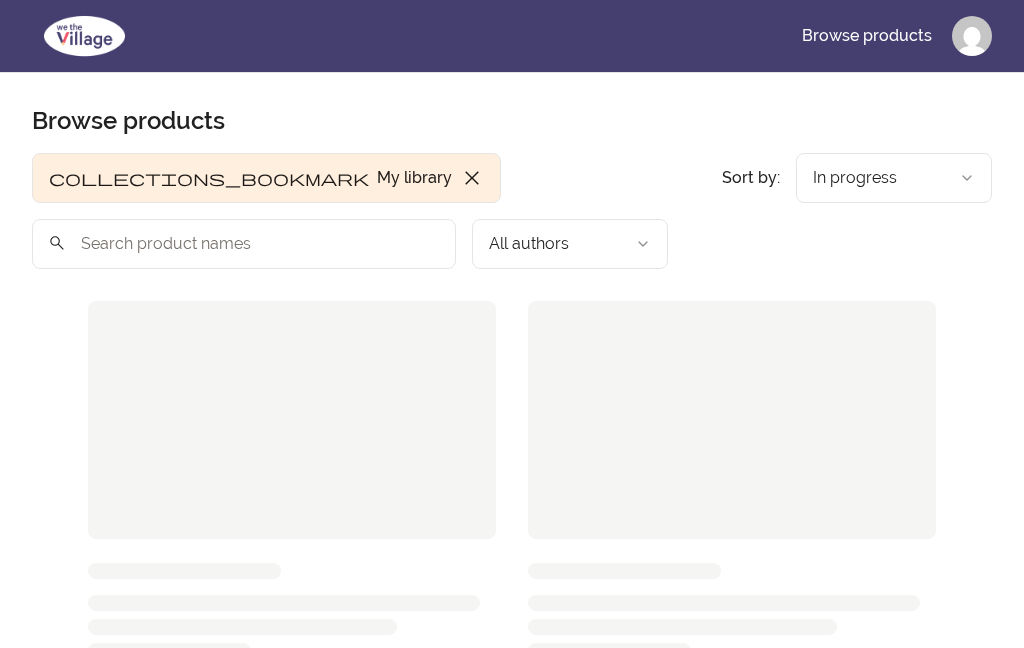 scroll, scrollTop: 0, scrollLeft: 0, axis: both 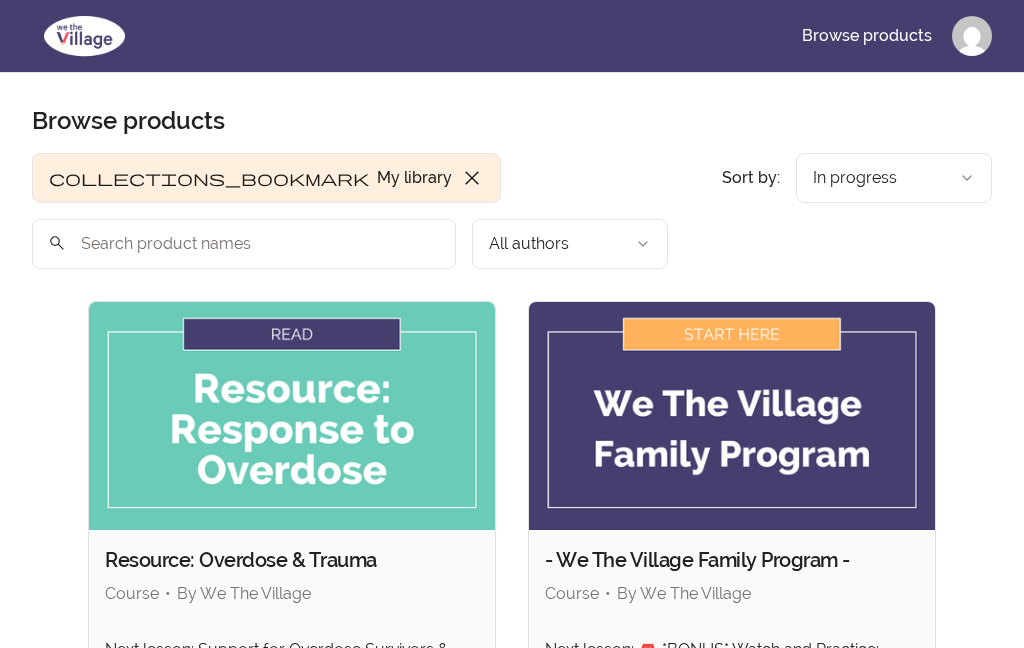click 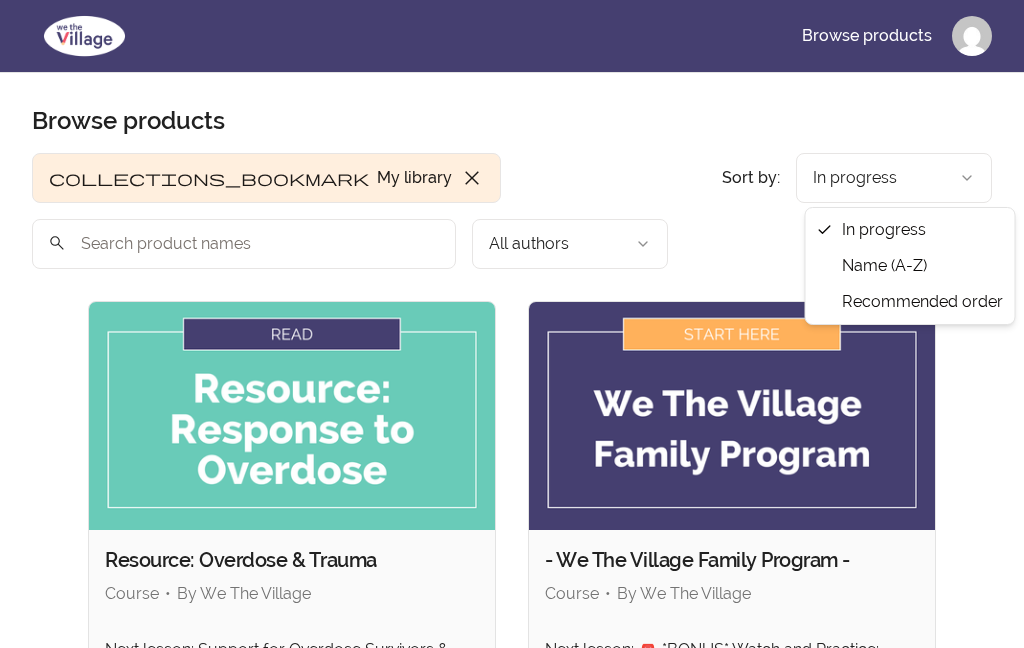 click on "Skip to main content Main menu Includes navigation links and user settings Browse products Browse products Product filters: collections_bookmark My library close Sort by: import_export In progress search All authors Sort by: import_export In progress Resource: Overdose & Trauma Course By We The Village Next lesson: Support for Overdose Survivors & Family Members 40 % View content - We The Village Family Program - Course By We The Village Next lesson: 🚨 *BONUS* Watch and Practice: Emotional Resilience 32 % View content Resource: Domestic Violence Course By We The Village check Complete Revisit content 3 products found ©  2025  We The Village Terms of Use Privacy Policy In progress Name (A-Z) Recommended order" at bounding box center [512, 768] 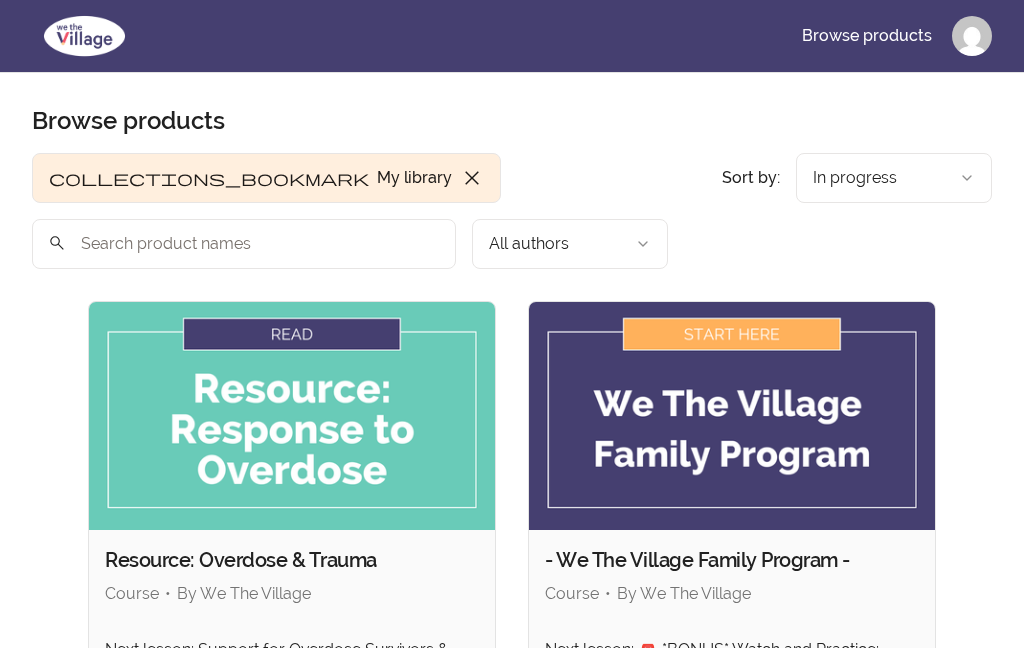 click 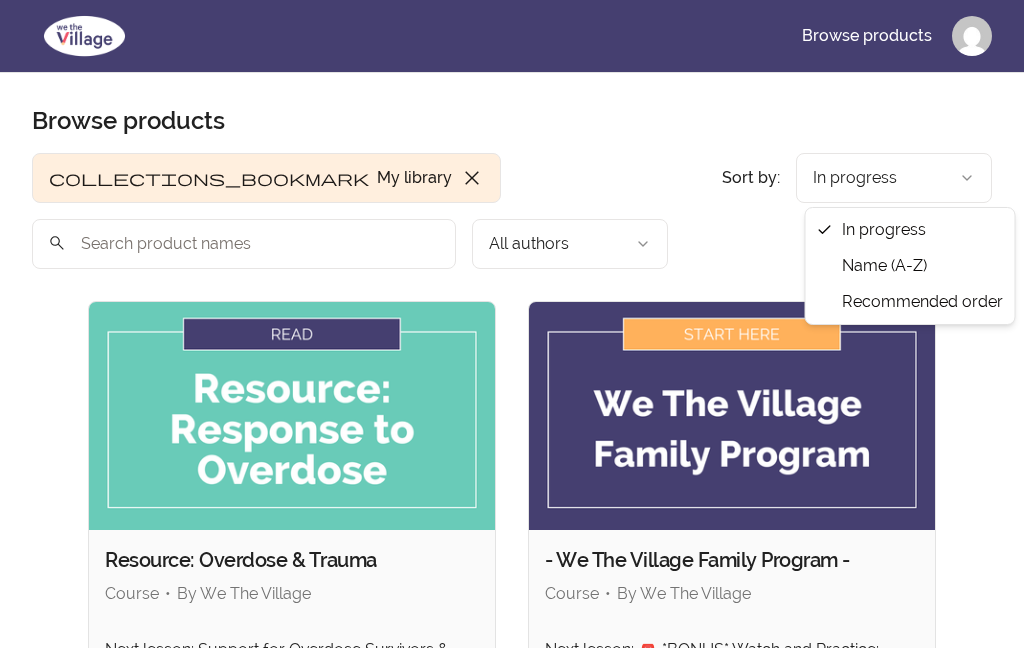 click on "Skip to main content Main menu Includes navigation links and user settings Browse products Browse products Product filters: collections_bookmark My library close Sort by: import_export In progress search All authors Sort by: import_export In progress Resource: Overdose & Trauma Course By We The Village Next lesson: Support for Overdose Survivors & Family Members 40 % View content - We The Village Family Program - Course By We The Village Next lesson: 🚨 *BONUS* Watch and Practice: Emotional Resilience 32 % View content Resource: Domestic Violence Course By We The Village check Complete Revisit content 3 products found ©  2025  We The Village Terms of Use Privacy Policy In progress Name (A-Z) Recommended order" at bounding box center (512, 768) 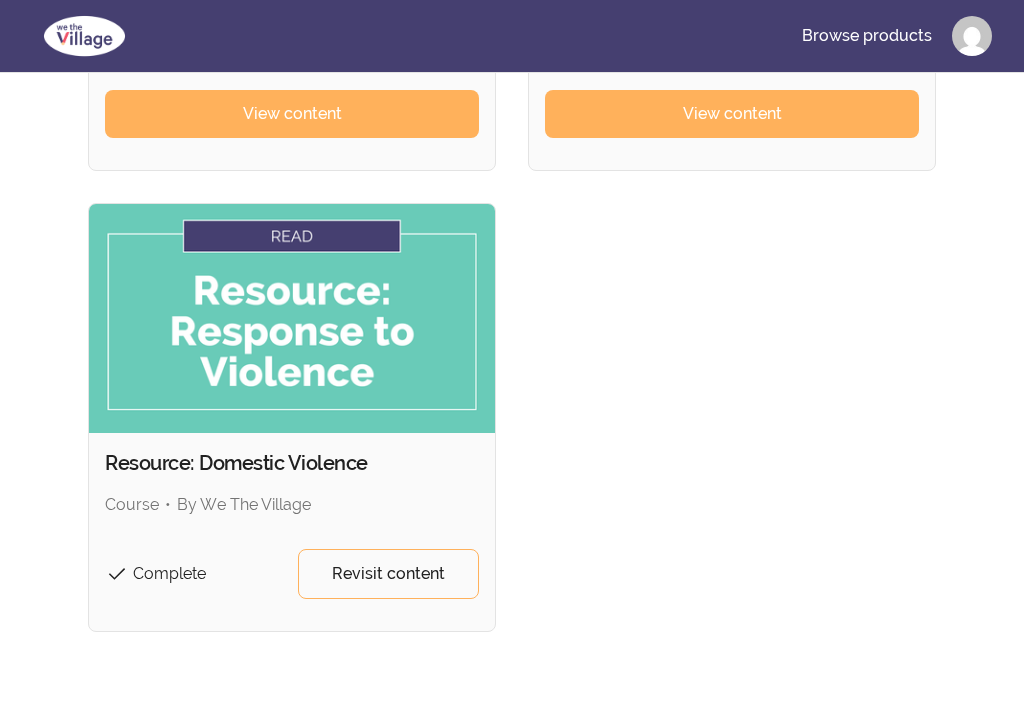 scroll, scrollTop: 624, scrollLeft: 0, axis: vertical 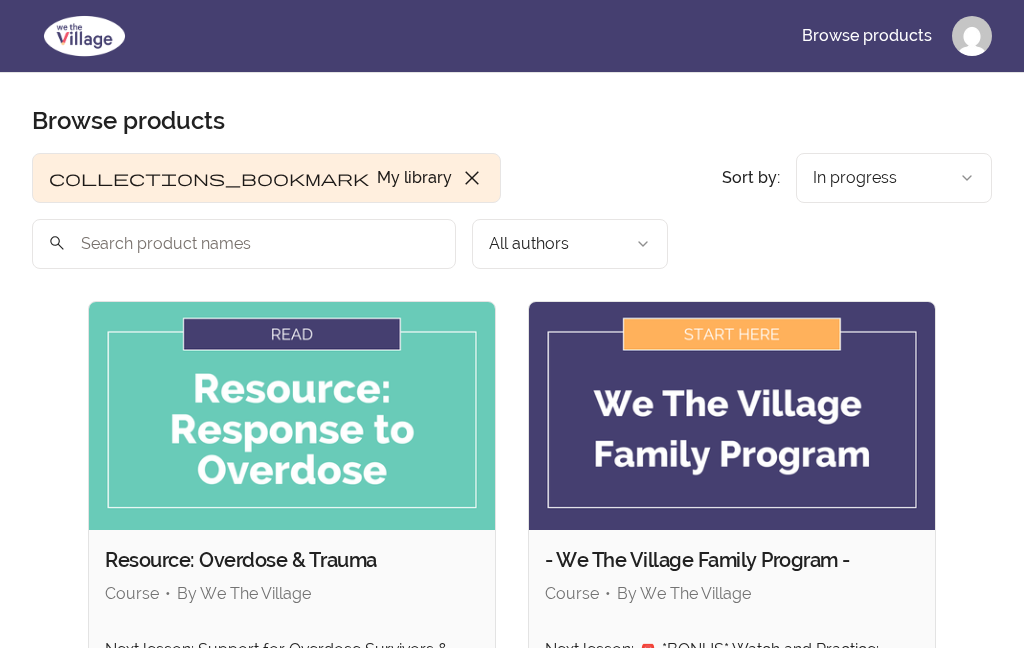 click at bounding box center (732, 416) 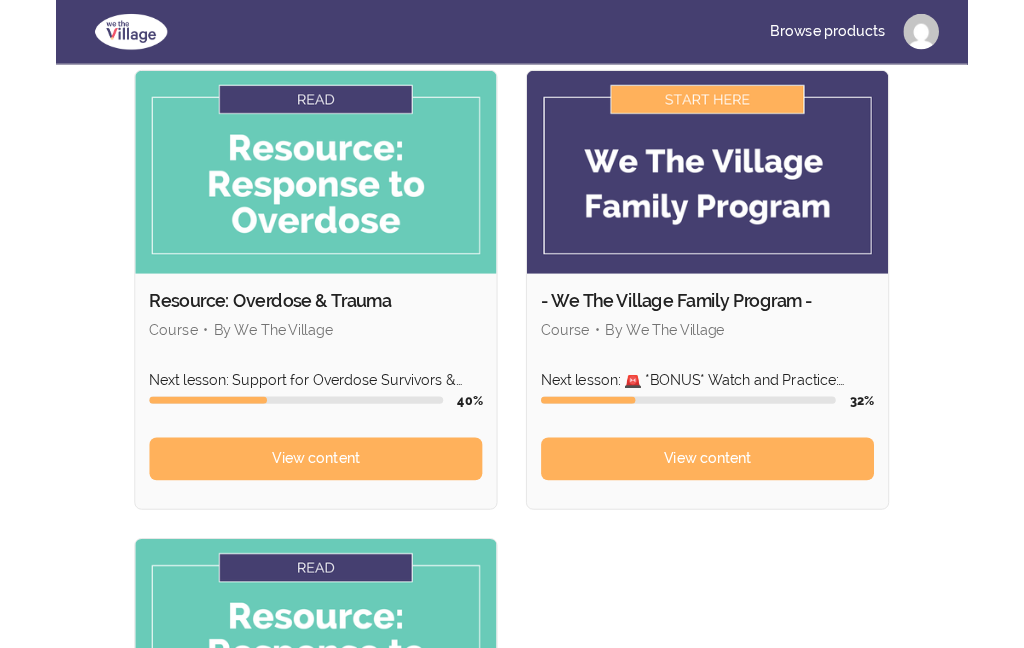 scroll, scrollTop: 303, scrollLeft: 0, axis: vertical 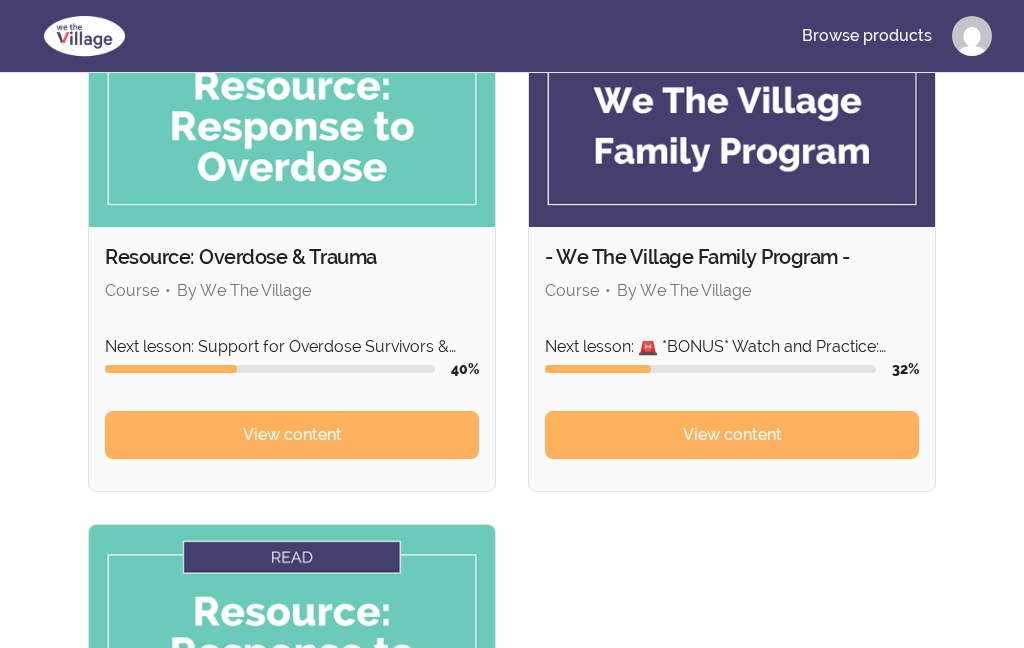click on "View content" at bounding box center [732, 435] 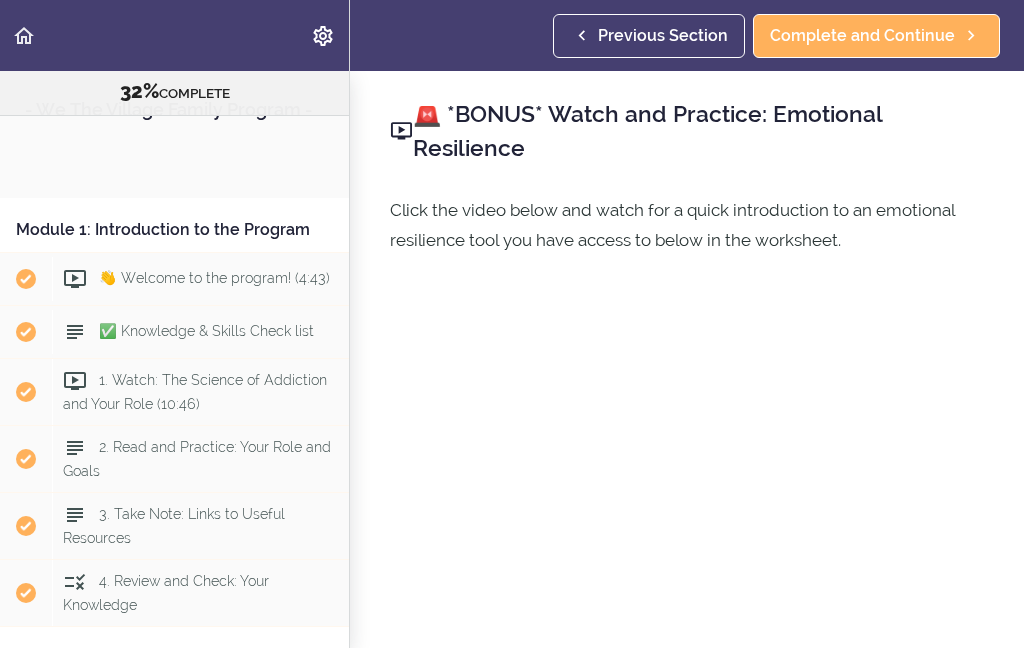 scroll, scrollTop: 0, scrollLeft: 0, axis: both 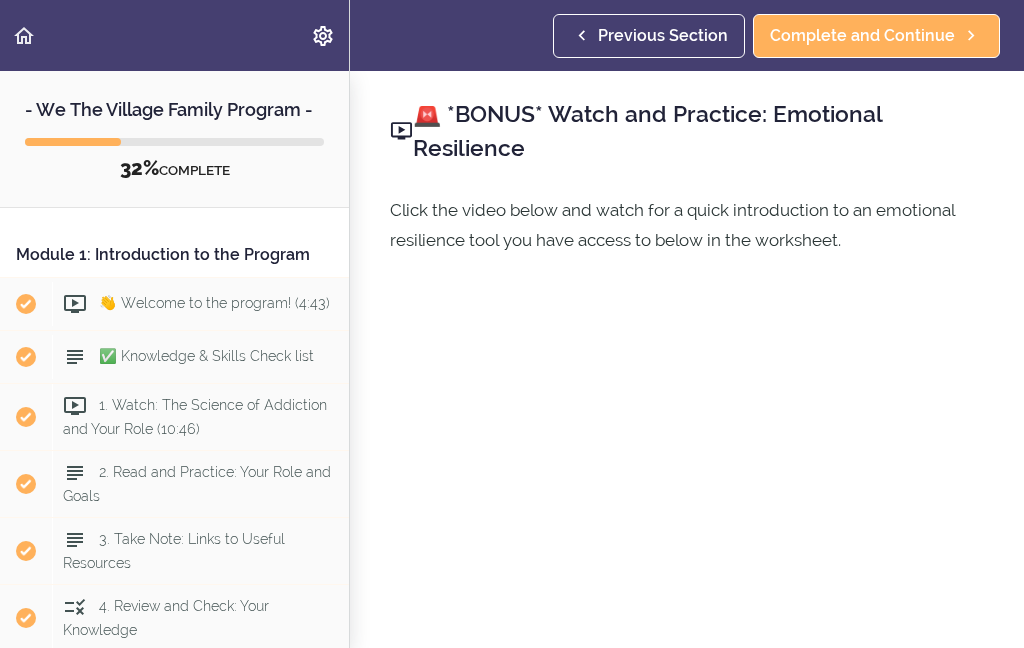 click on "👋 Welcome to the program!
(4:43)" at bounding box center [214, 303] 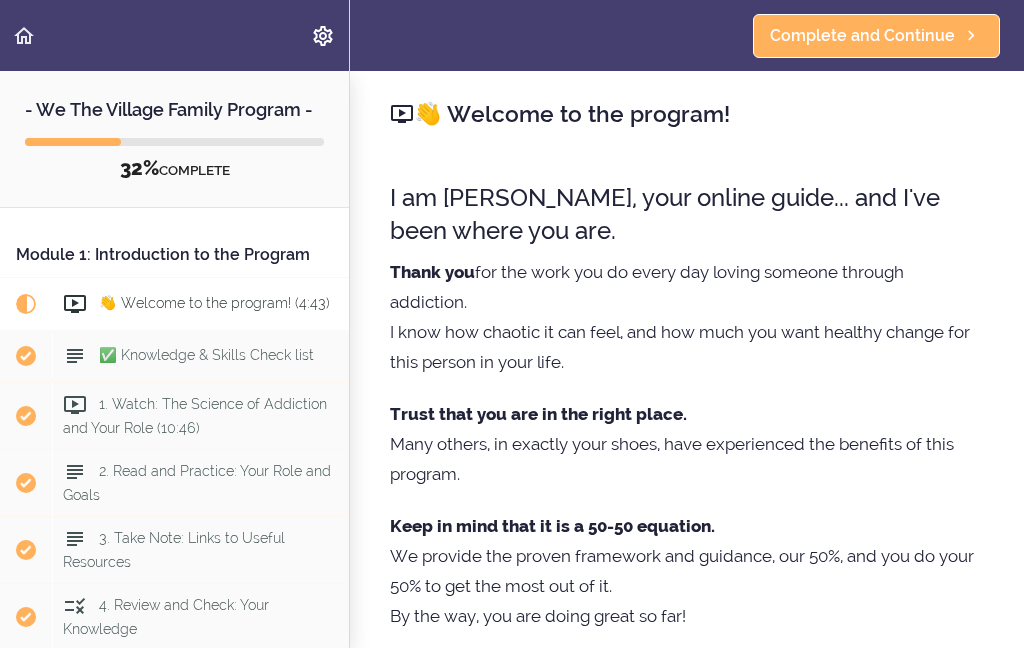 scroll, scrollTop: 132, scrollLeft: 0, axis: vertical 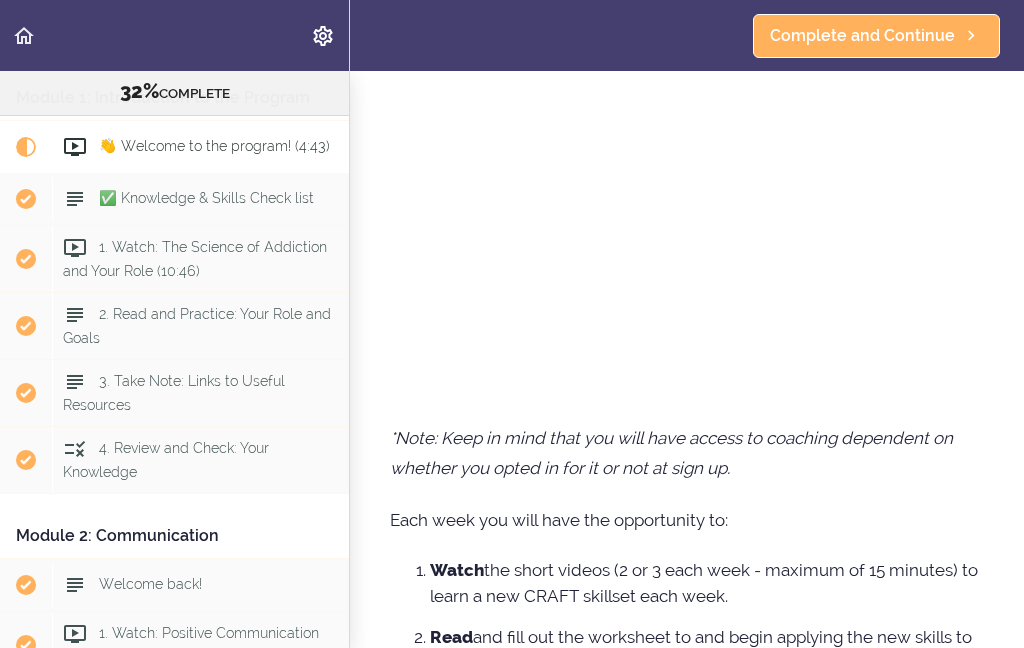 click on "Complete and Continue" at bounding box center [862, 36] 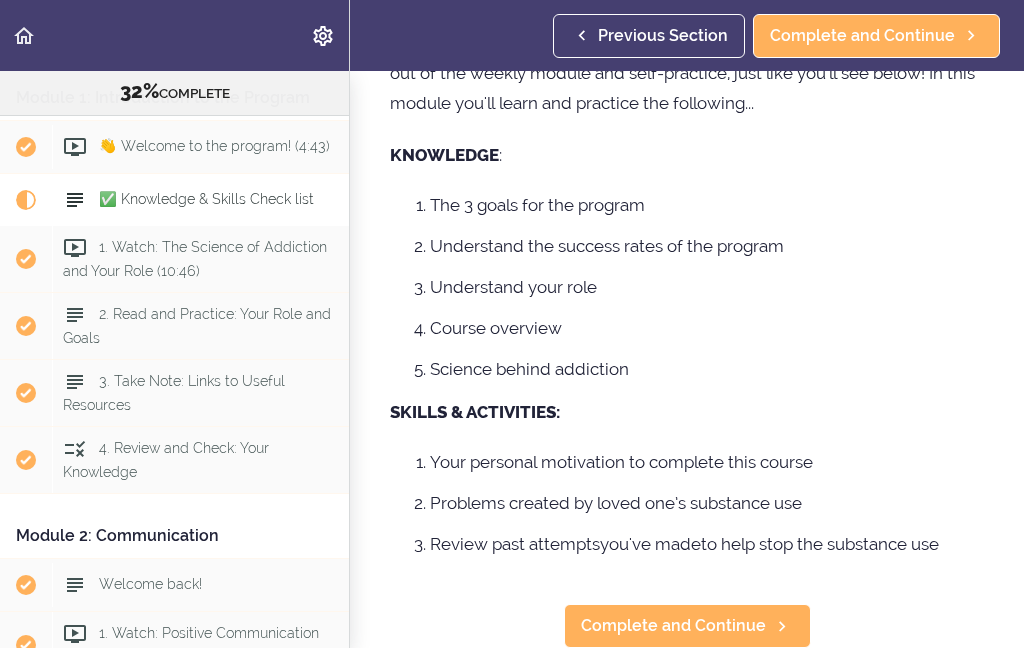 scroll, scrollTop: 0, scrollLeft: 0, axis: both 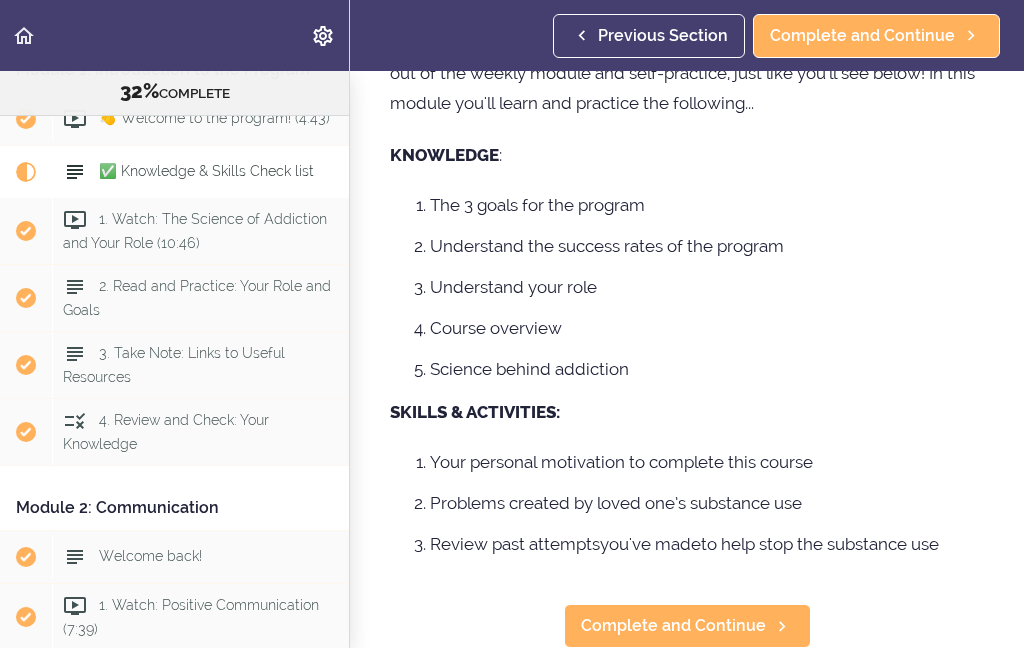 click on "Complete and Continue" at bounding box center [673, 626] 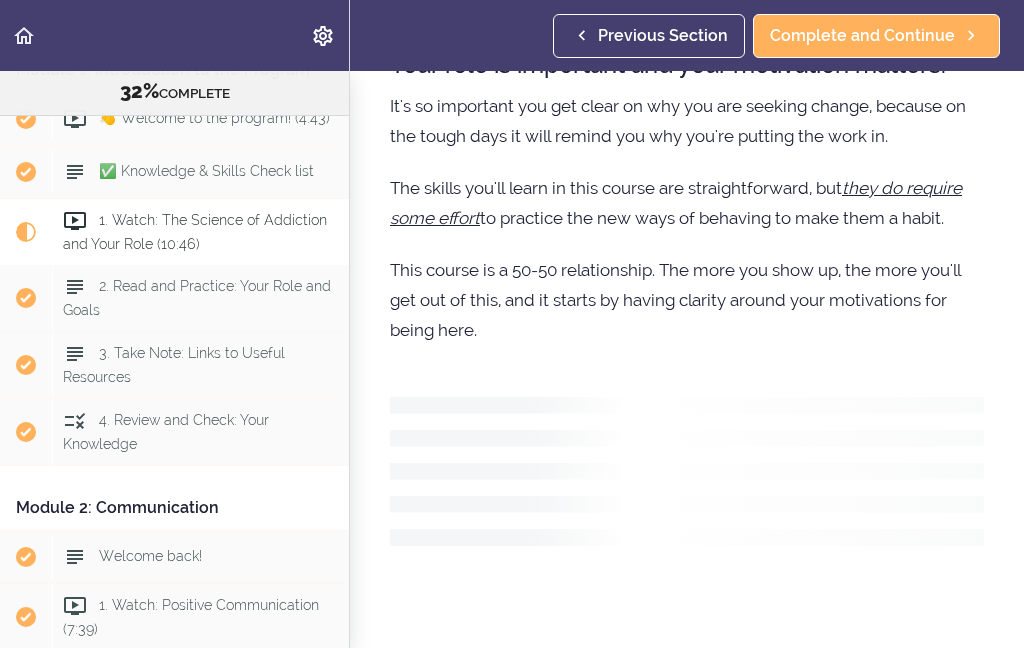 scroll, scrollTop: 0, scrollLeft: 0, axis: both 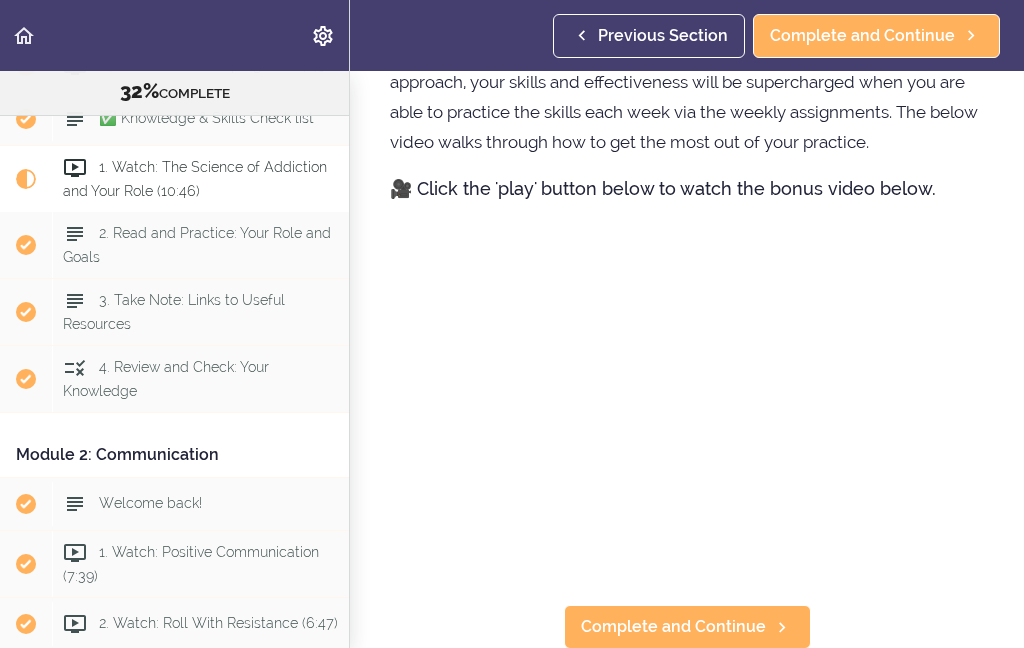 click on "Complete and Continue" at bounding box center [673, 627] 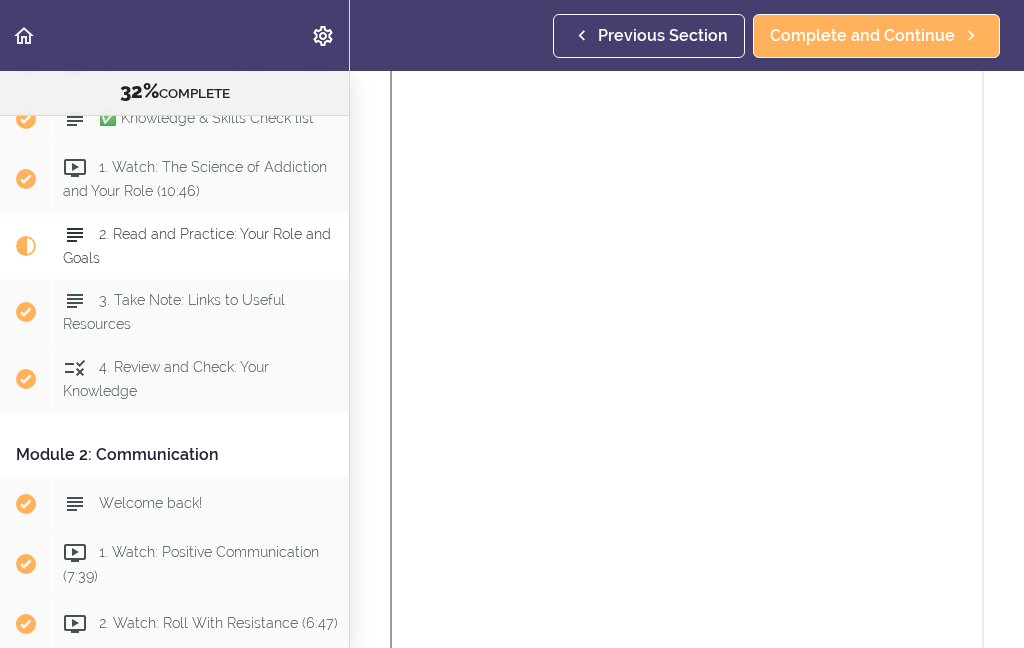 scroll, scrollTop: 0, scrollLeft: 0, axis: both 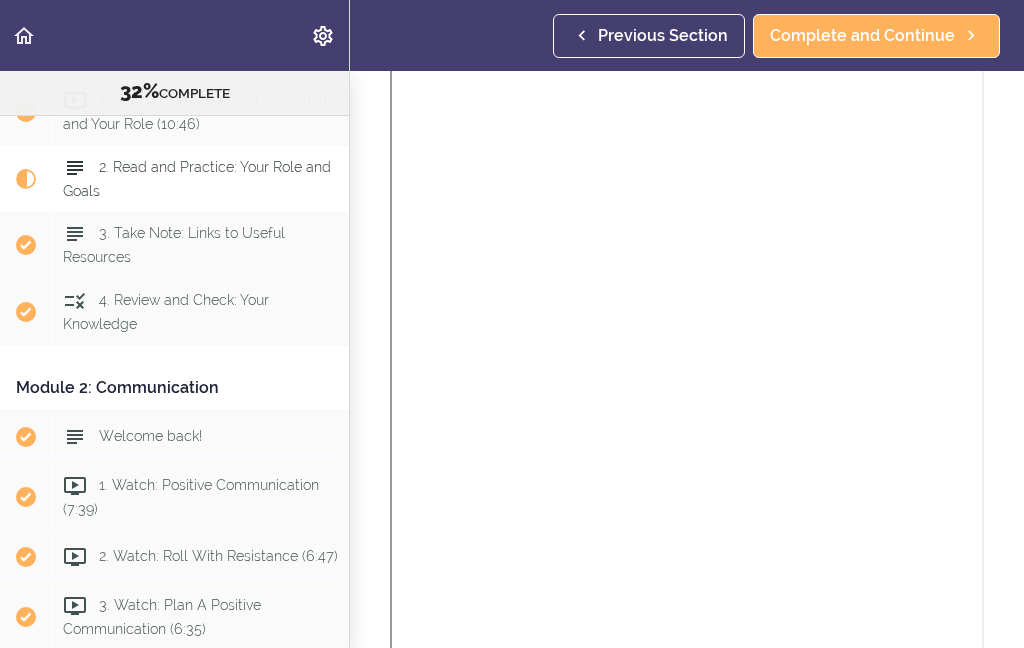 click on "Complete and Continue" at bounding box center (862, 36) 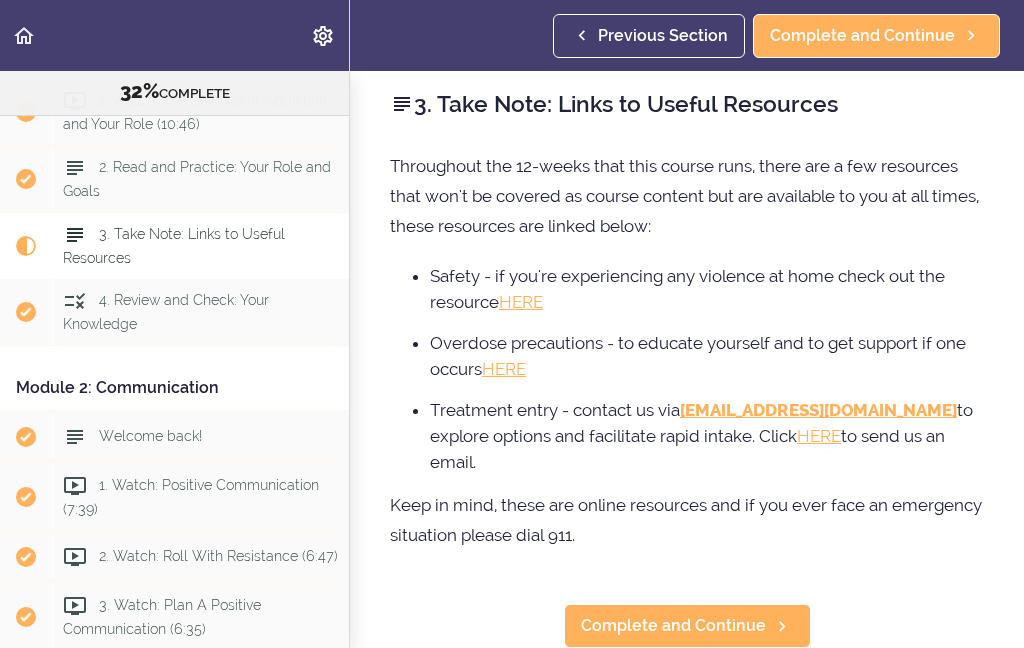 scroll, scrollTop: 0, scrollLeft: 0, axis: both 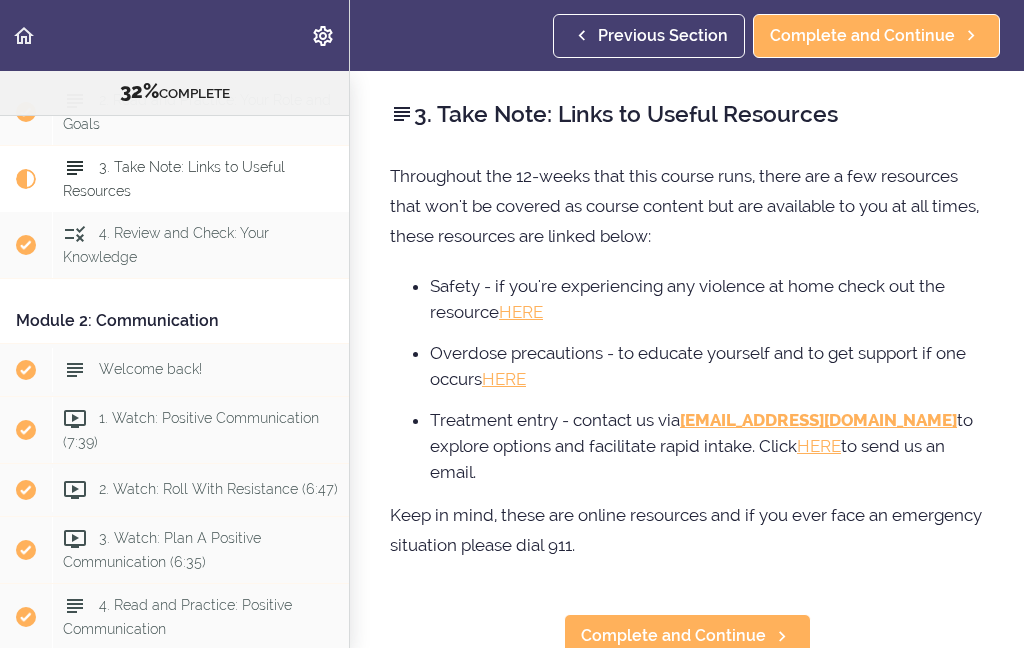 click on "Complete and Continue" at bounding box center [673, 636] 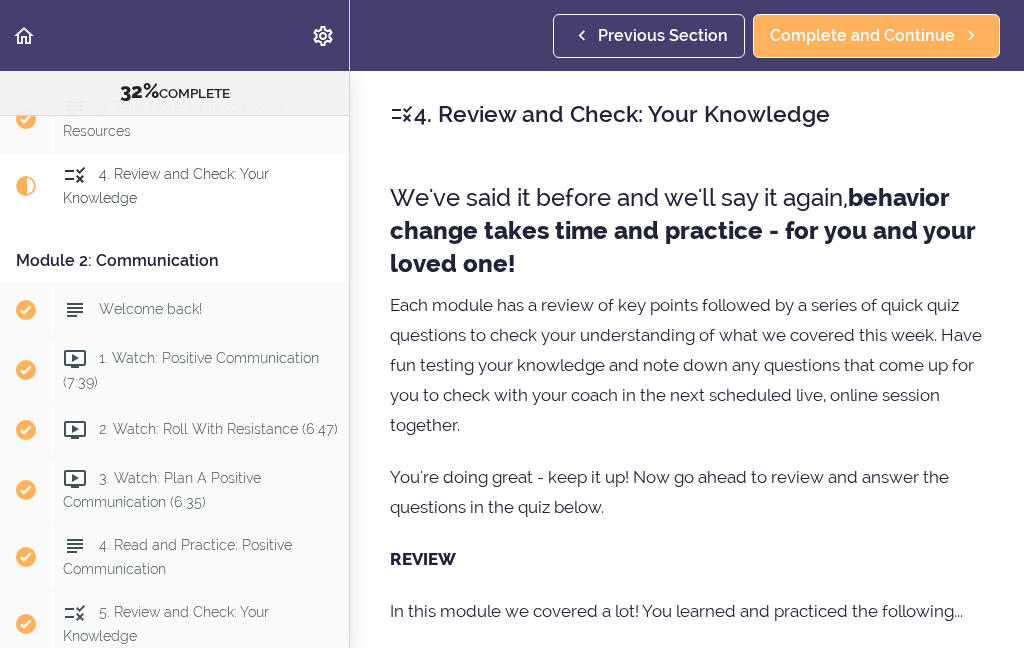 scroll, scrollTop: 414, scrollLeft: 0, axis: vertical 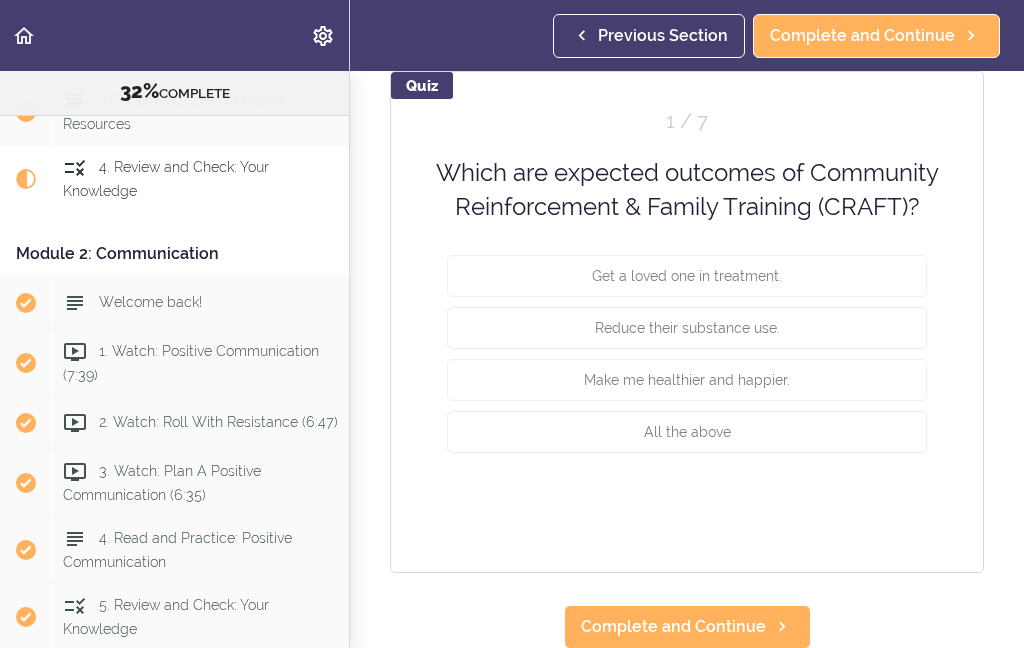 click on "All the above" at bounding box center (687, 431) 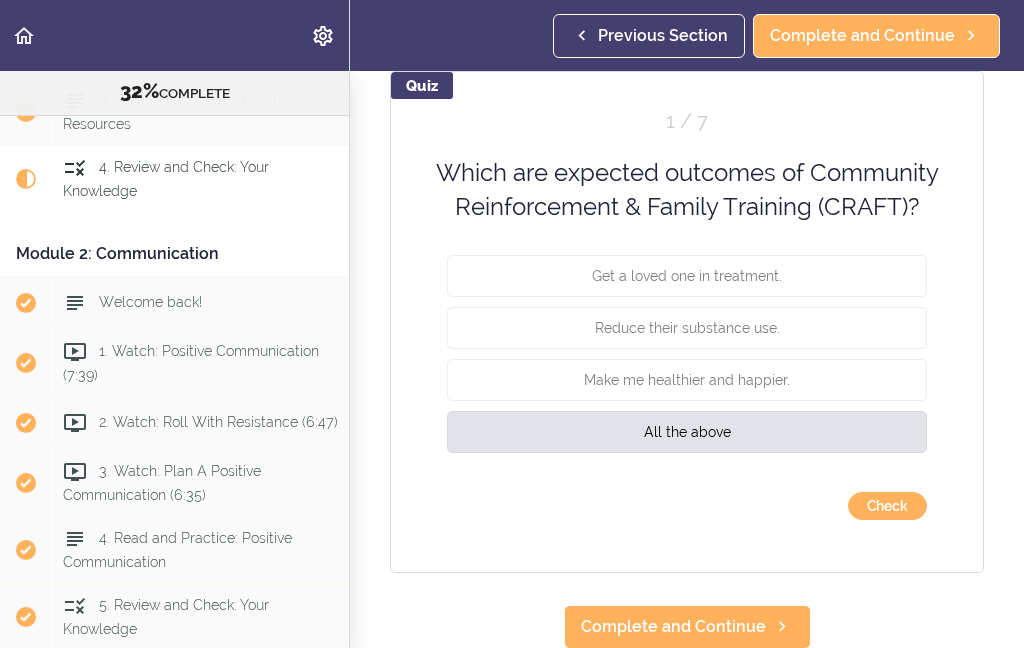 click on "Check" at bounding box center (887, 506) 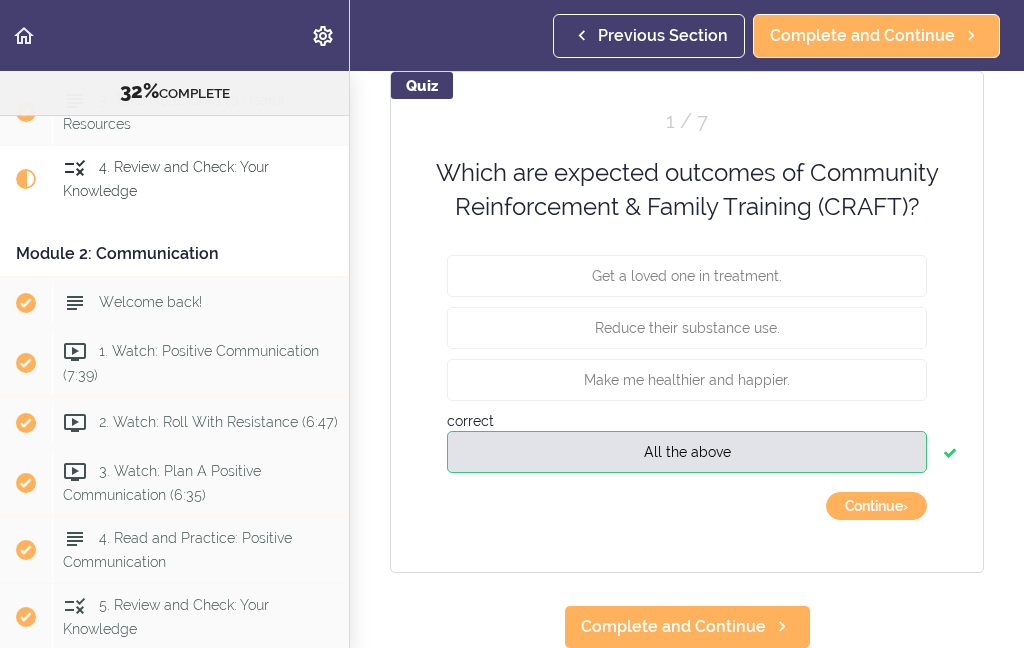 click on "Complete and Continue" at bounding box center [673, 627] 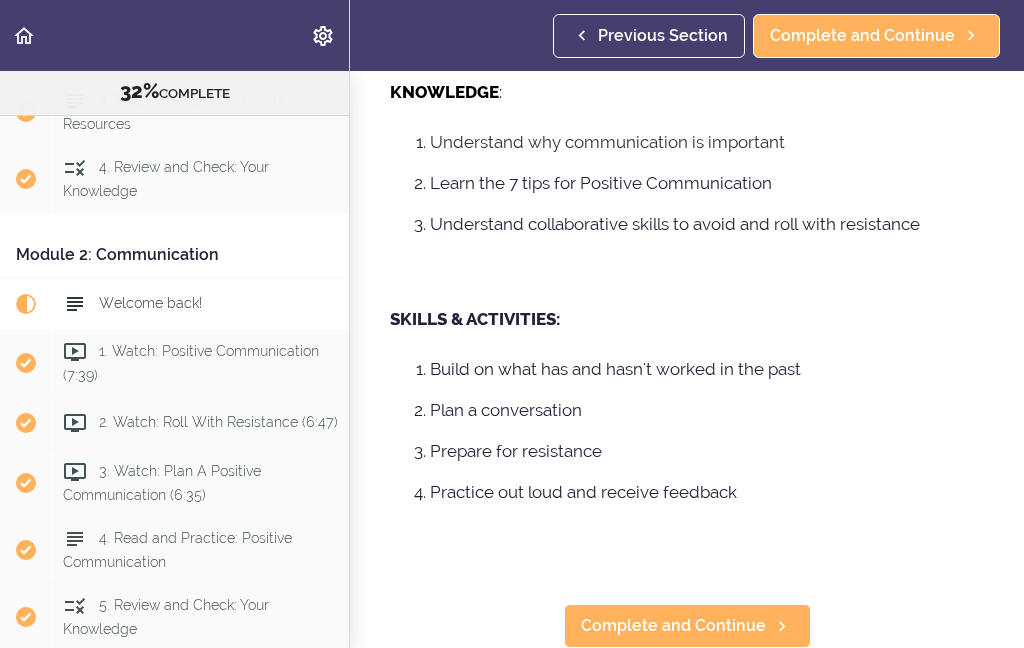 scroll, scrollTop: 0, scrollLeft: 0, axis: both 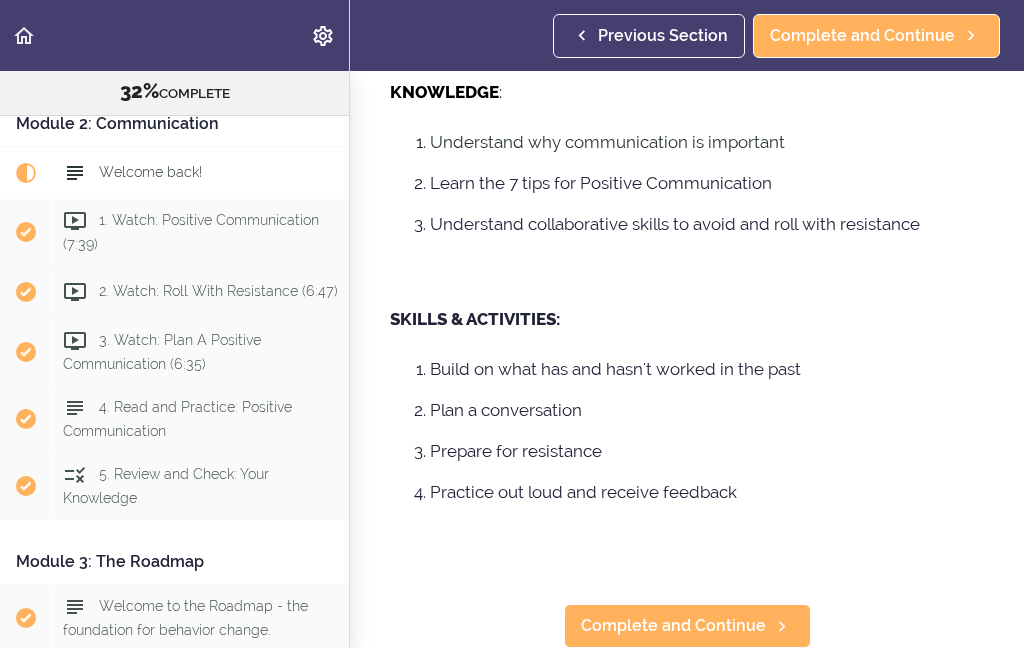 click on "Complete and Continue" at bounding box center [673, 626] 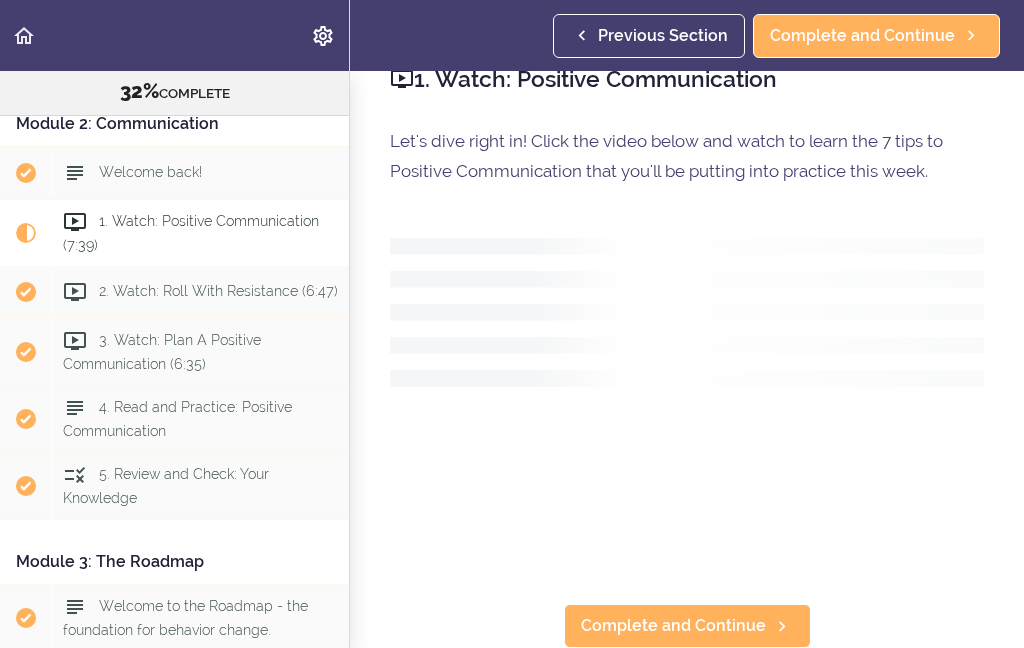 scroll, scrollTop: 0, scrollLeft: 0, axis: both 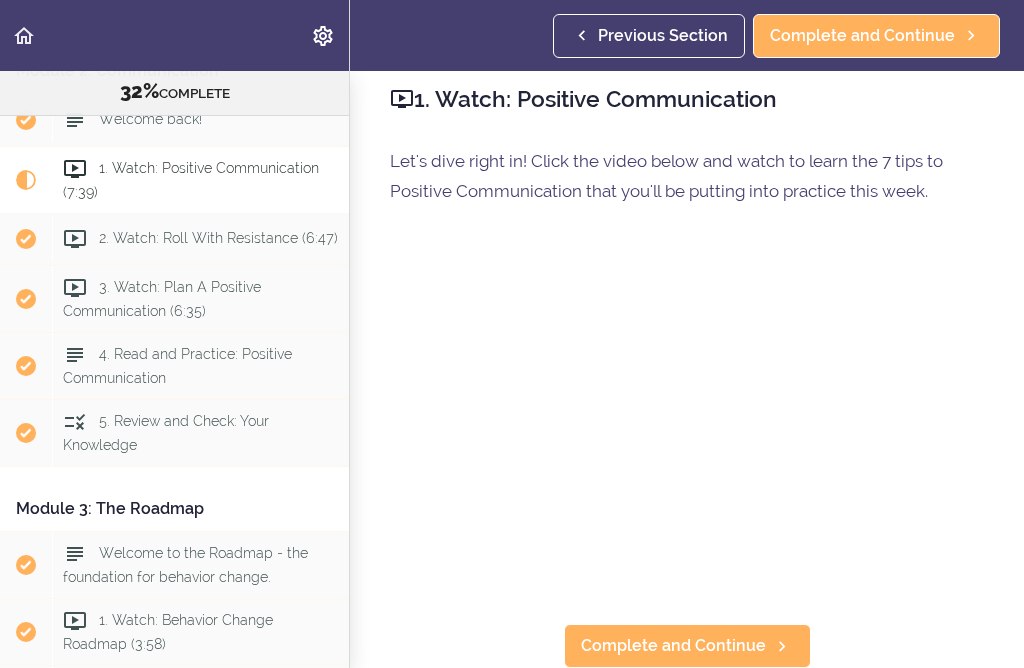 click on "Complete and Continue" at bounding box center [673, 646] 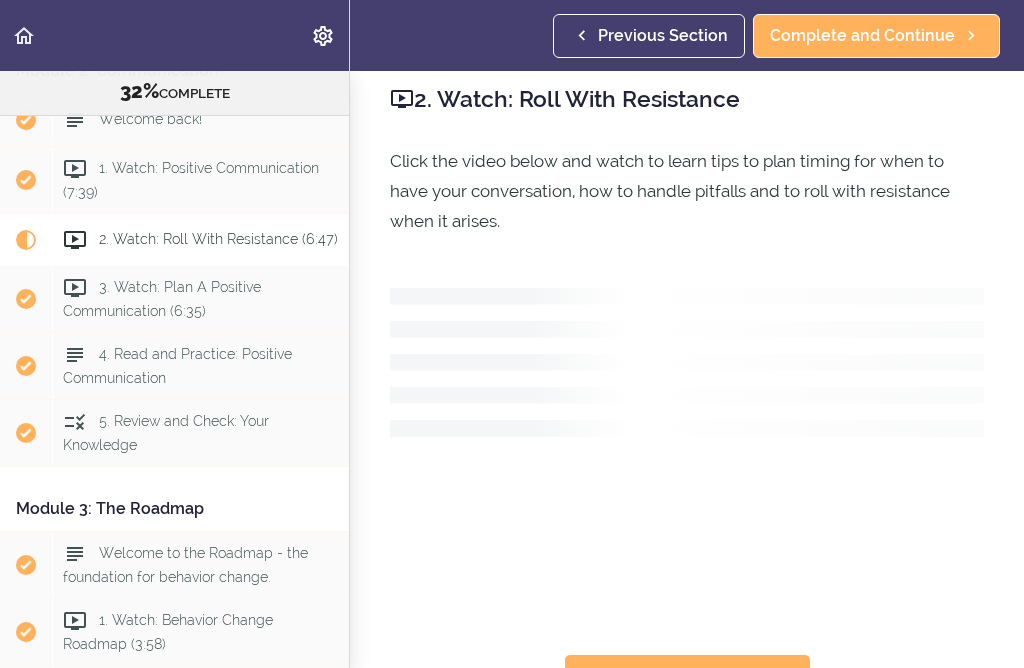 scroll, scrollTop: 0, scrollLeft: 0, axis: both 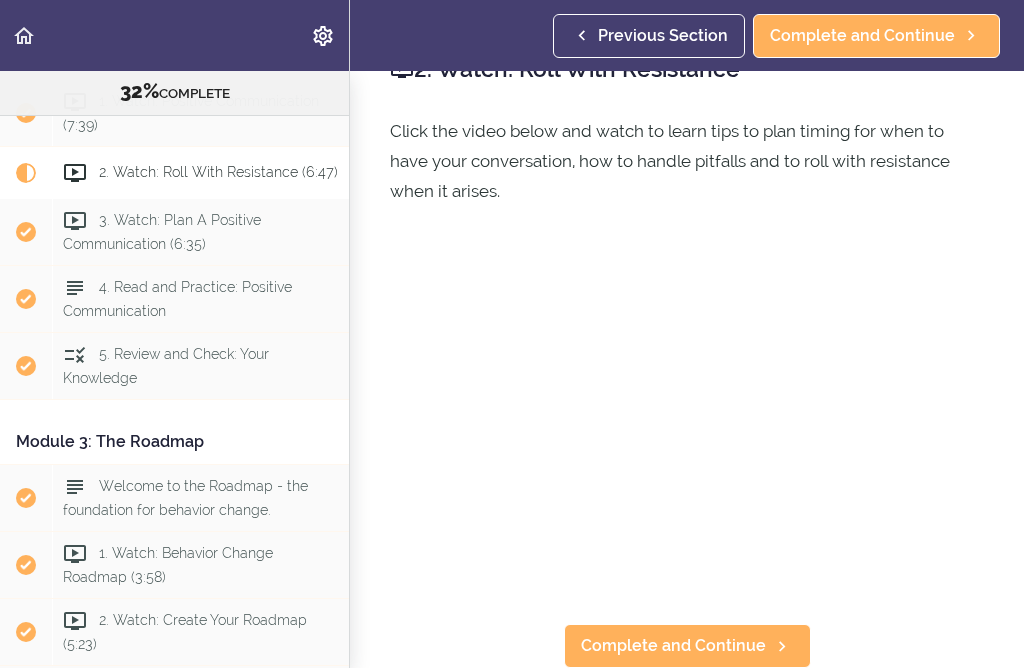 click on "Complete and Continue" at bounding box center [673, 646] 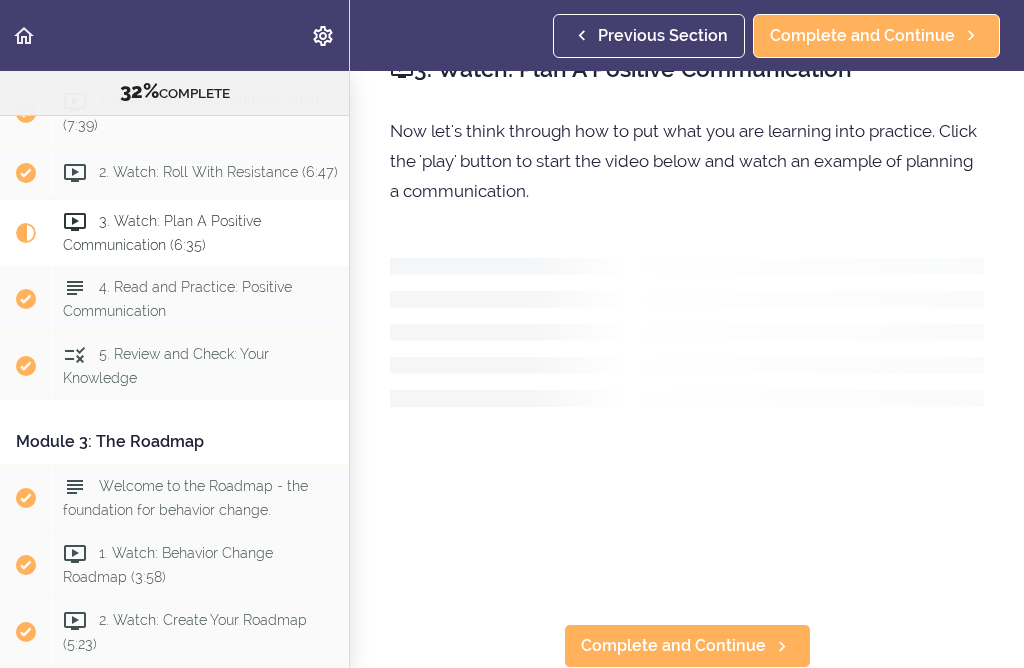 scroll, scrollTop: 0, scrollLeft: 0, axis: both 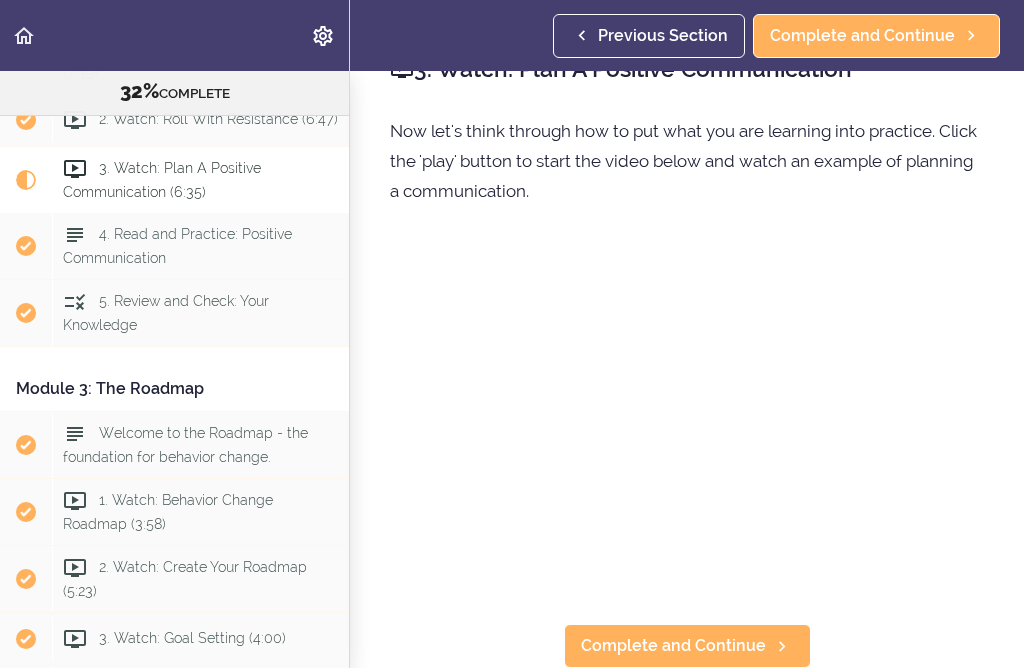 click on "Complete and Continue" at bounding box center [687, 646] 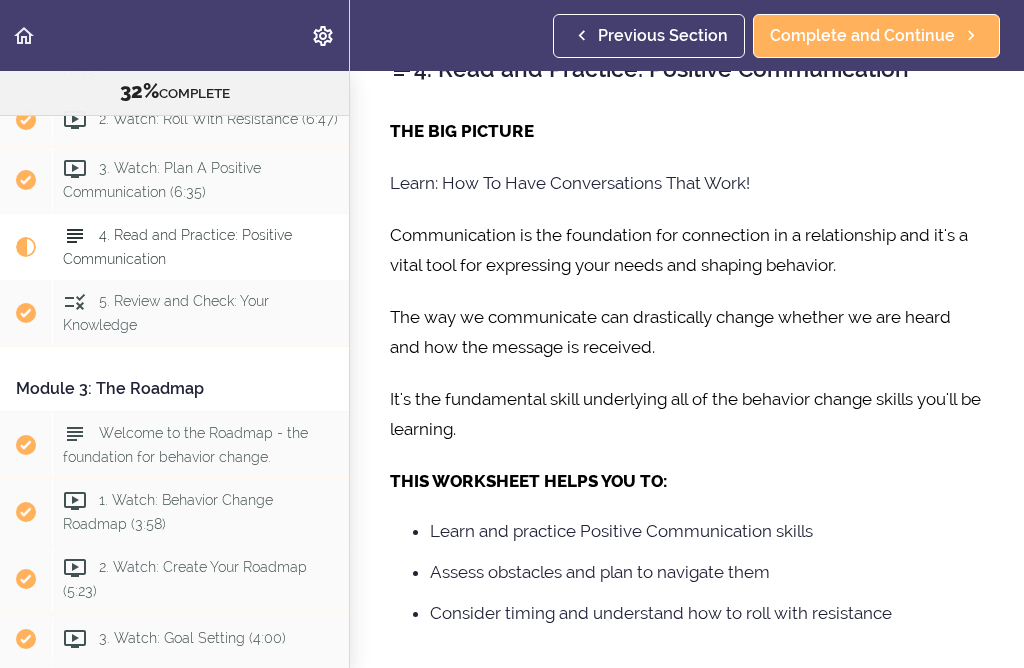 scroll, scrollTop: 0, scrollLeft: 0, axis: both 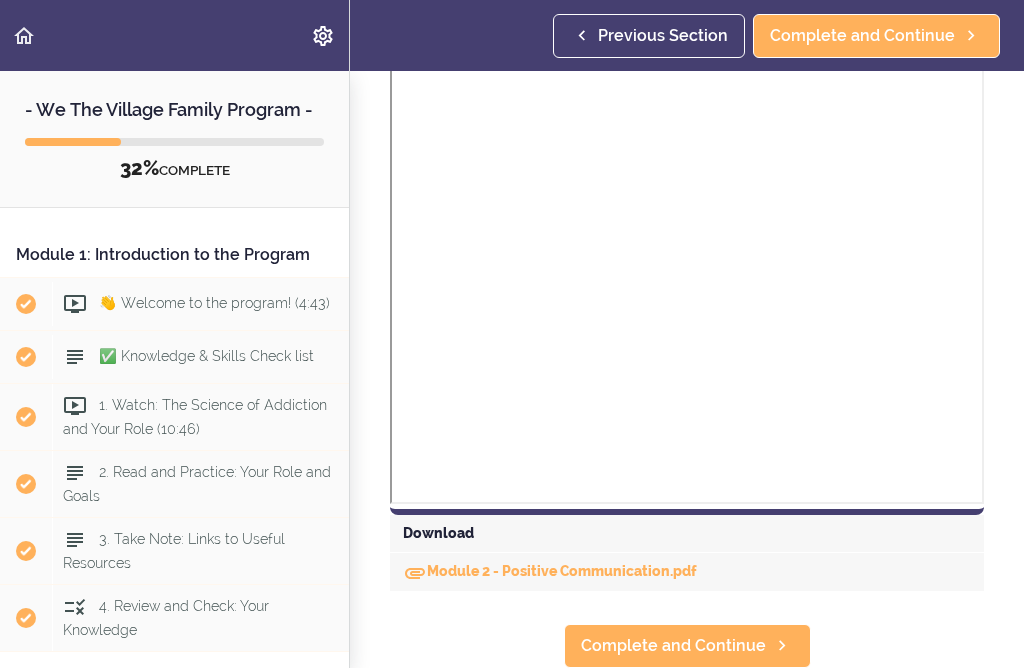 click at bounding box center (324, 35) 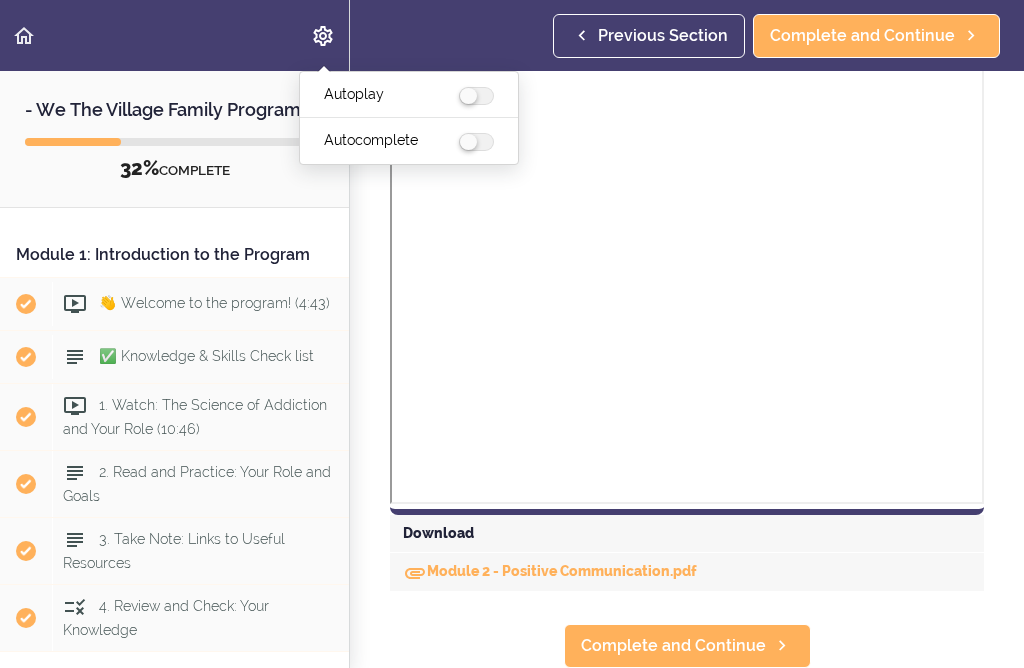 click at bounding box center [512, 334] 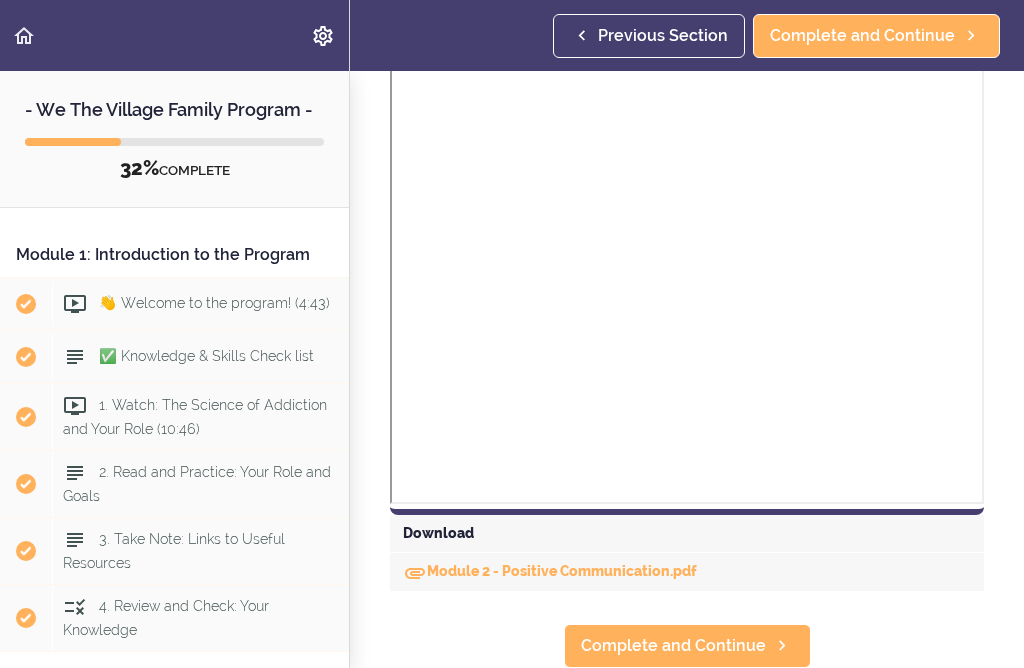 click 